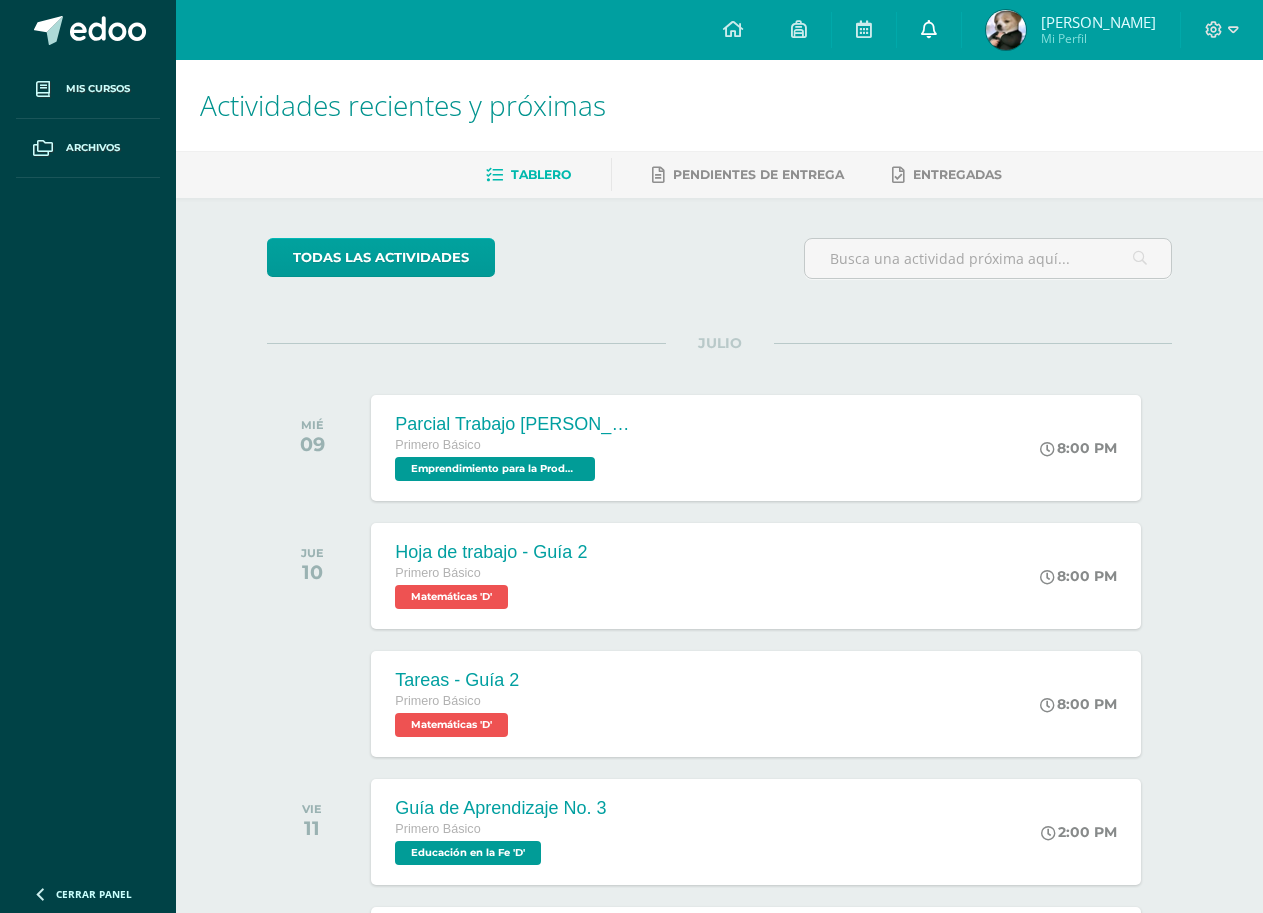 click at bounding box center (929, 29) 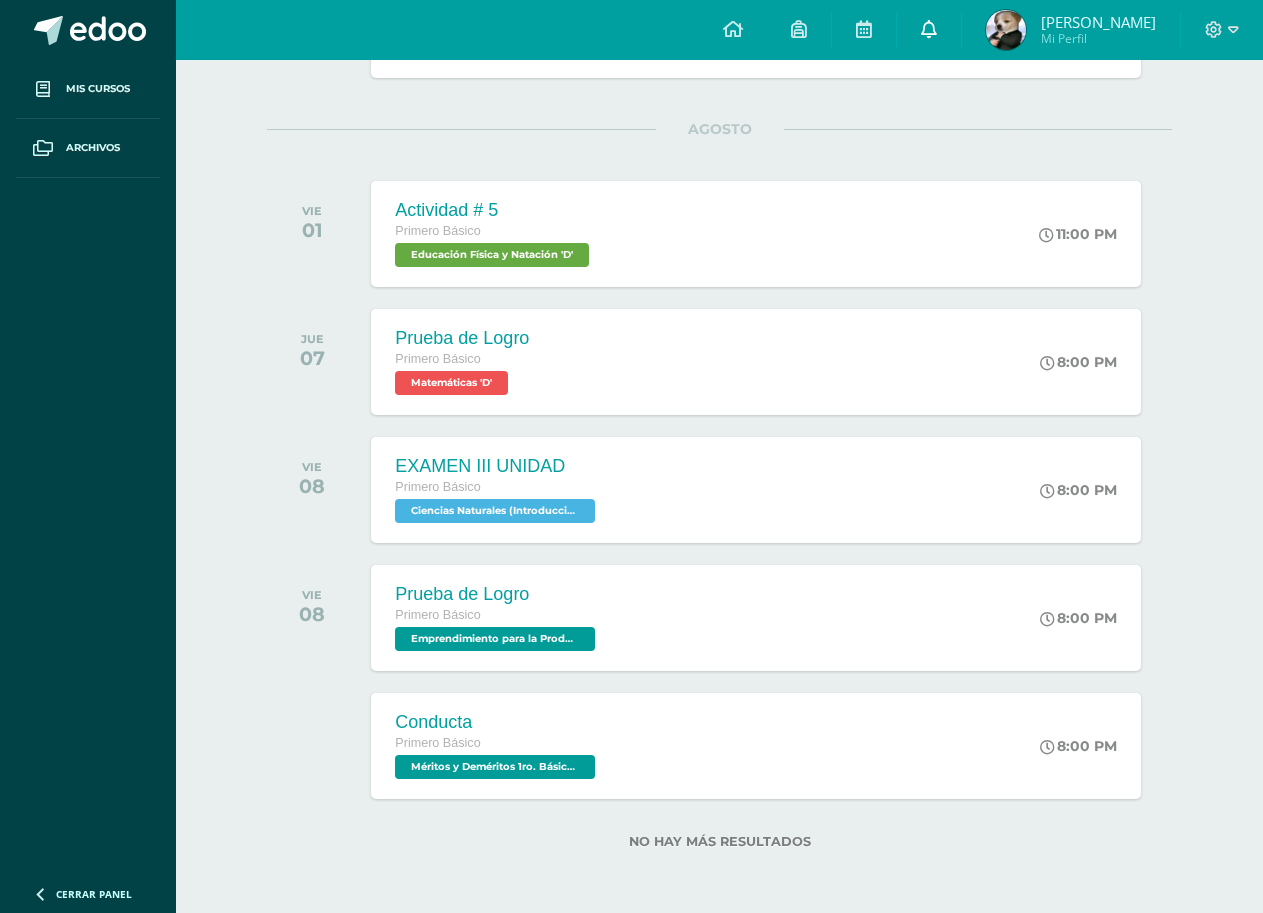 scroll, scrollTop: 2983, scrollLeft: 0, axis: vertical 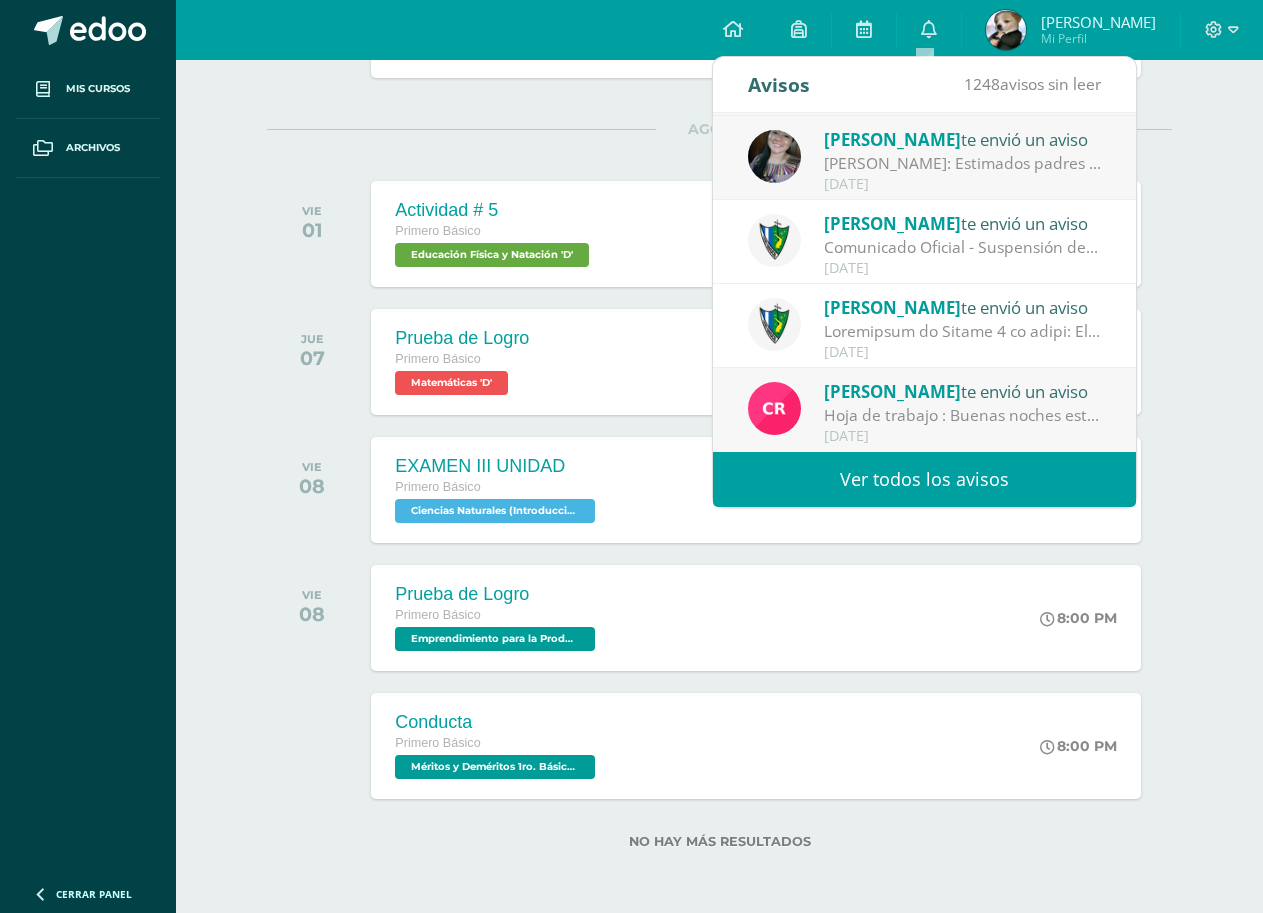 click on "Hoja de trabajo :
Buenas noches estimados padres de familia y alumnos. Espero que se encuentren bien.
Les adjunto la hoja de trabajo que se estará realizando durante el día [DATE].
La hoja puede estar impresa o hecha a mano.
Cualquier duda, quedó atenta.
Un fuerte abrazo." at bounding box center (963, 415) 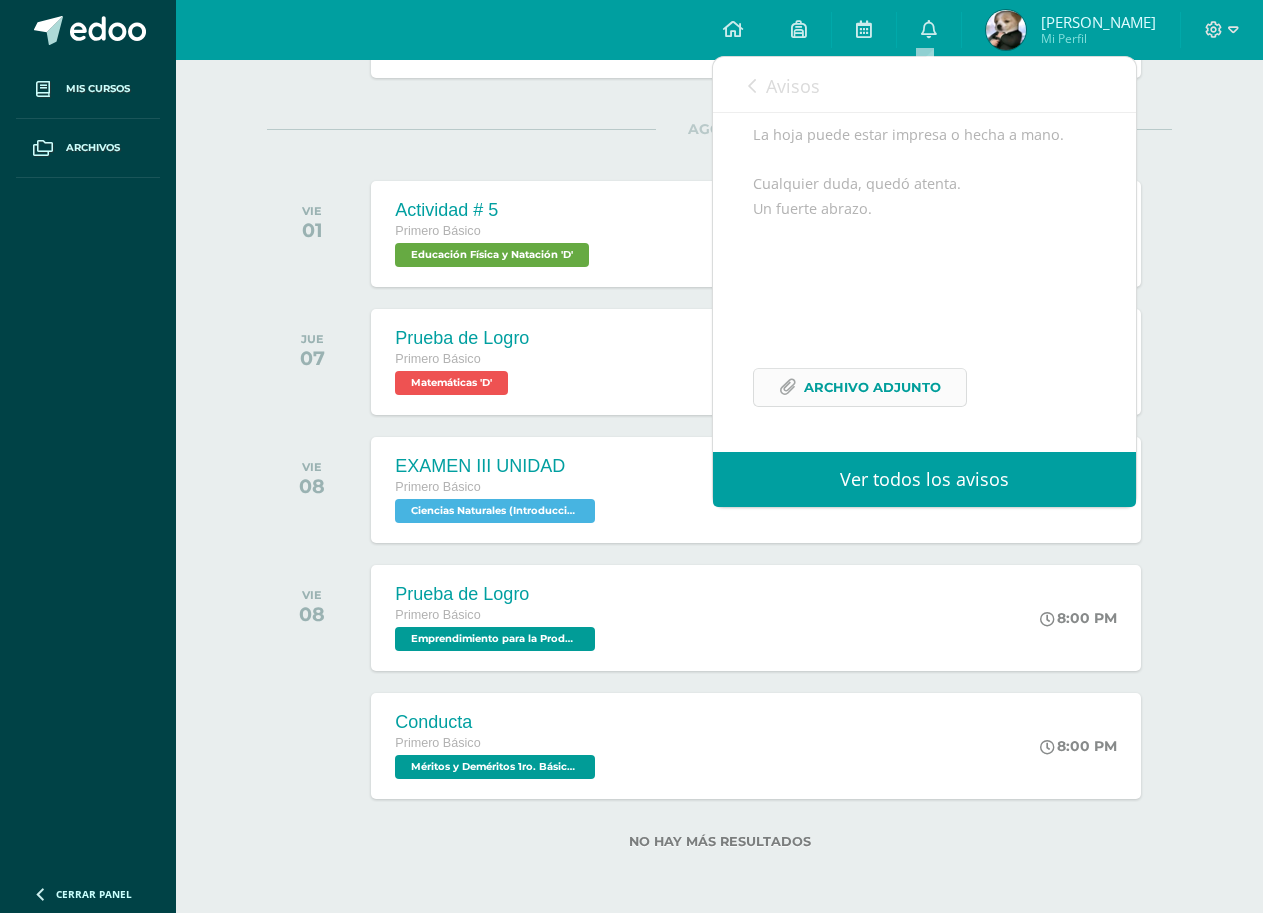 click on "Archivo Adjunto" at bounding box center [872, 387] 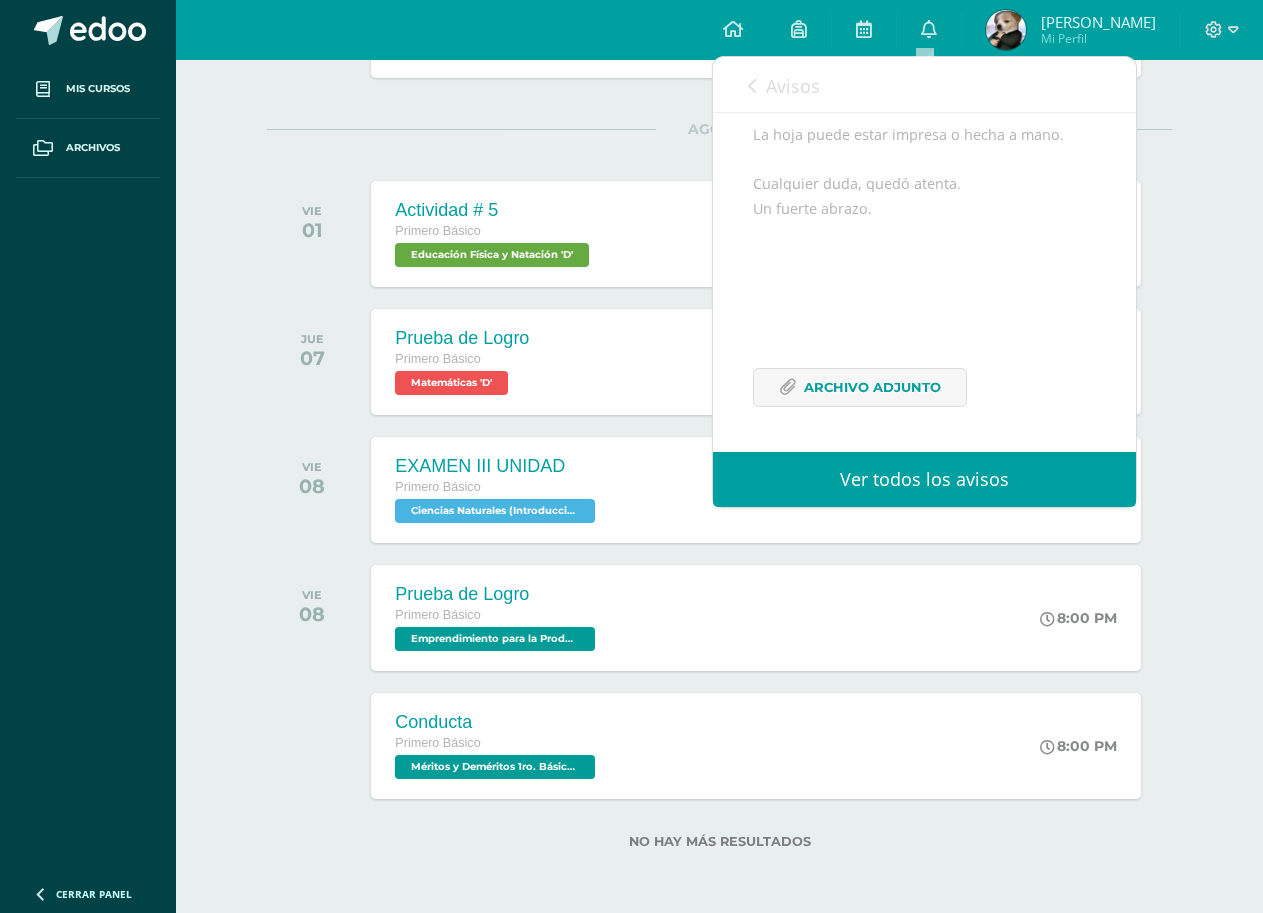 click on "Avisos" at bounding box center (793, 86) 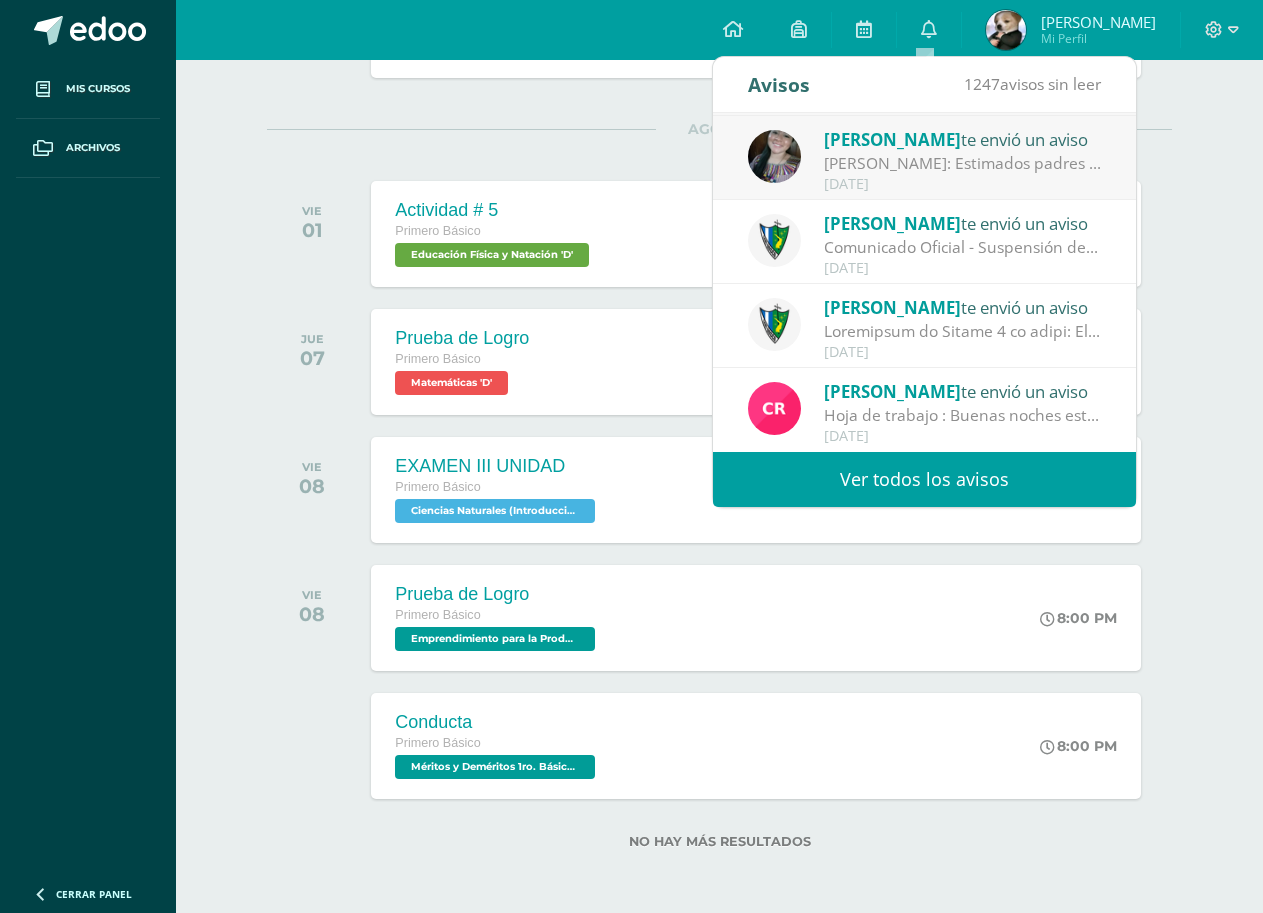 click on "Ver todos los avisos" at bounding box center (924, 479) 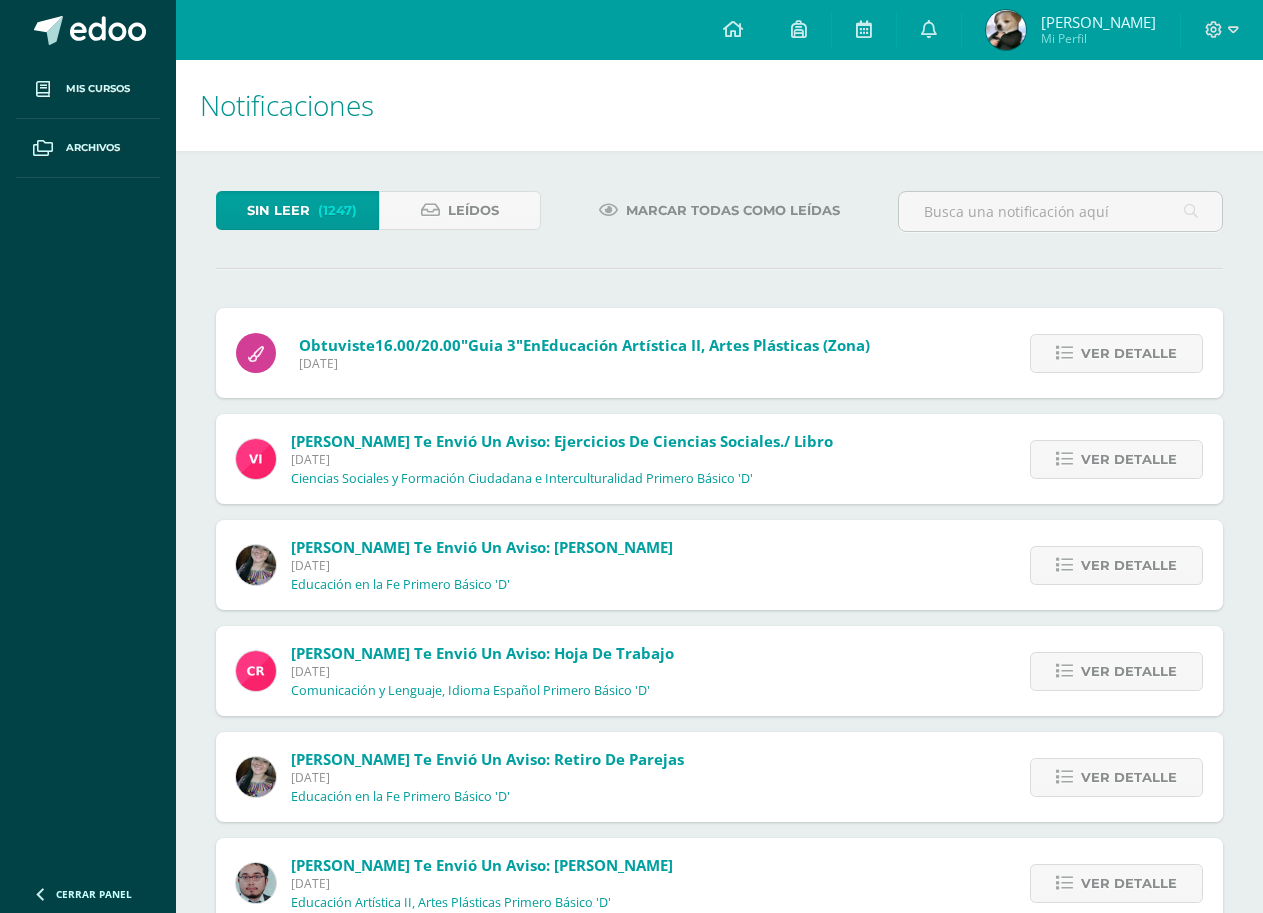 scroll, scrollTop: 200, scrollLeft: 0, axis: vertical 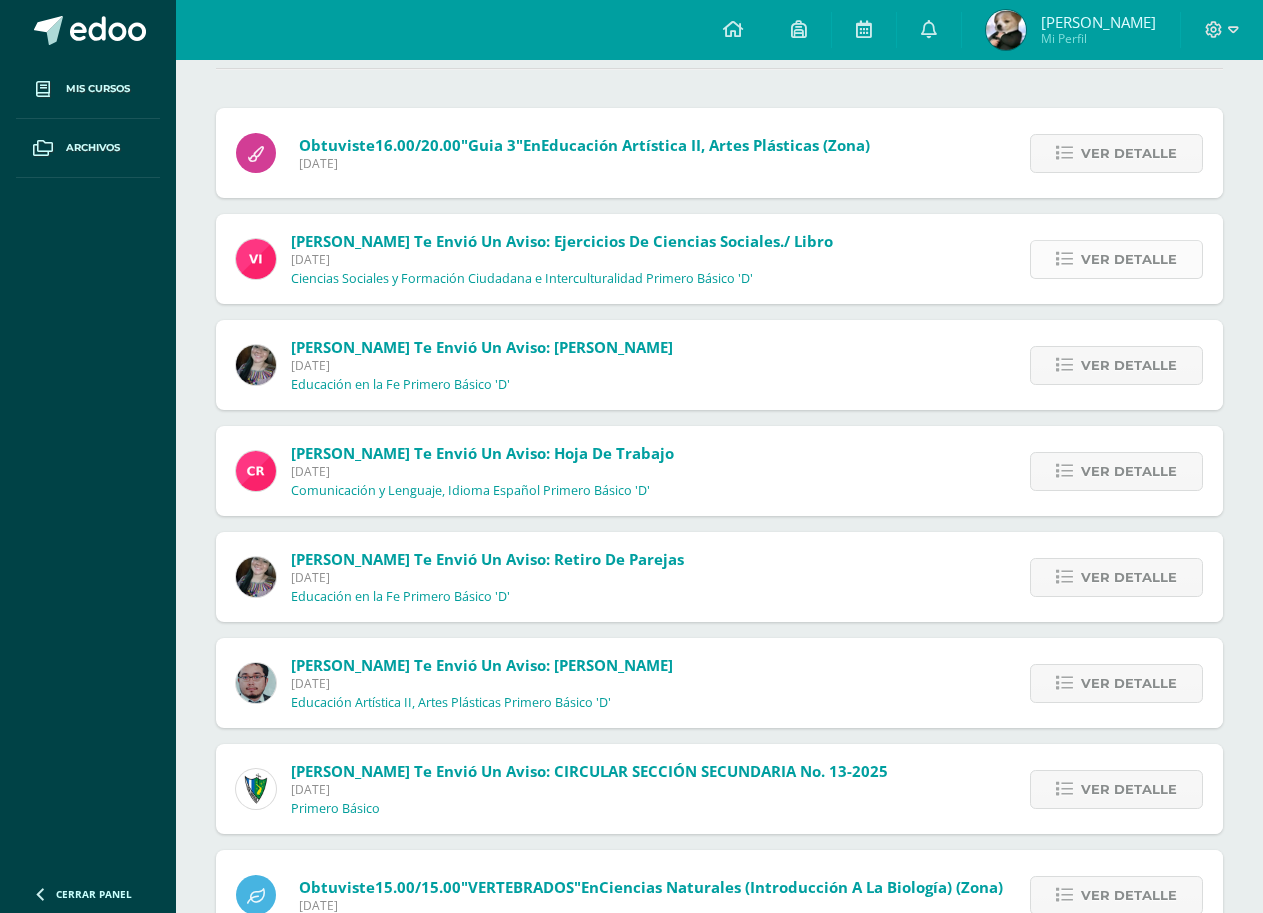 click on "Ver detalle" at bounding box center [1129, 259] 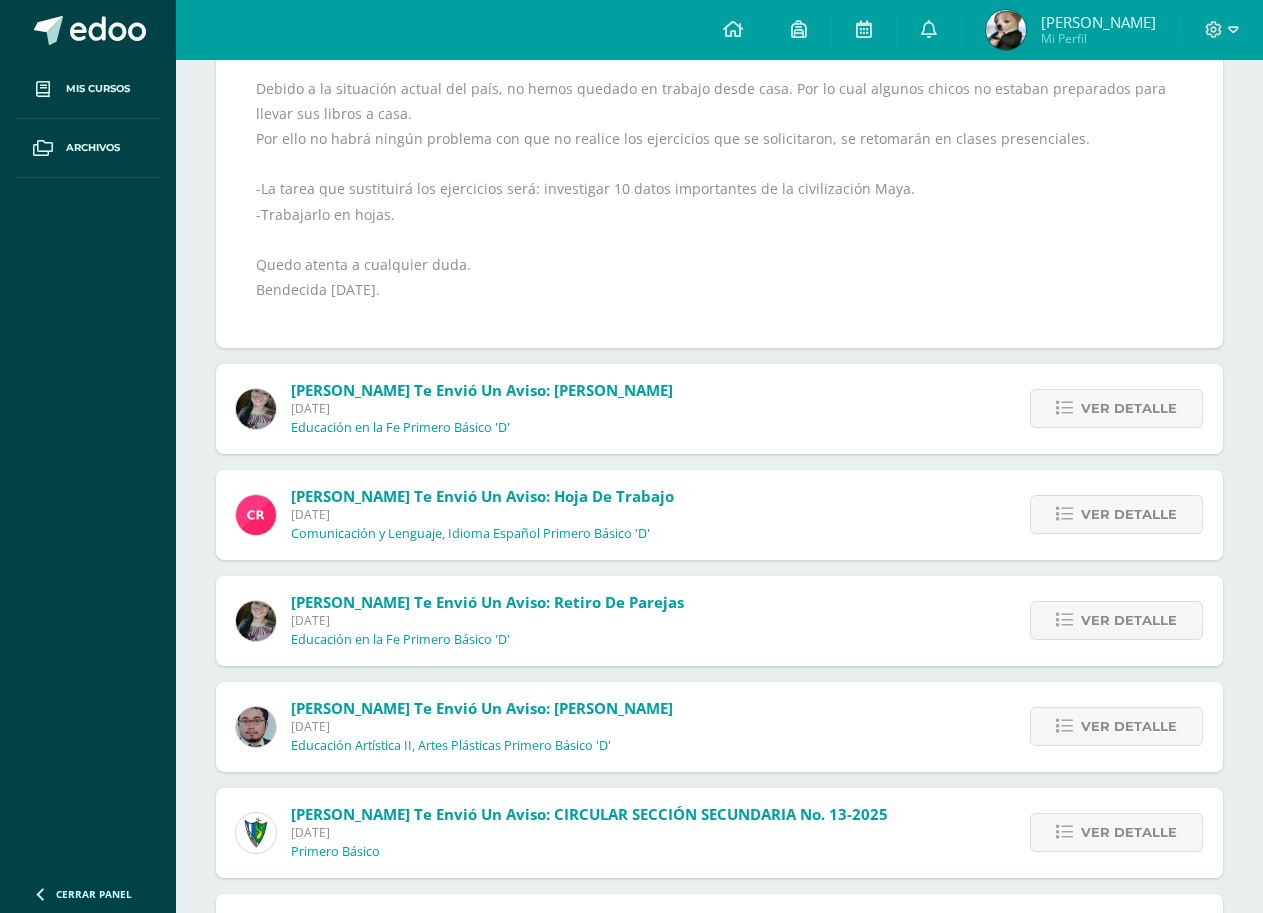 scroll, scrollTop: 0, scrollLeft: 0, axis: both 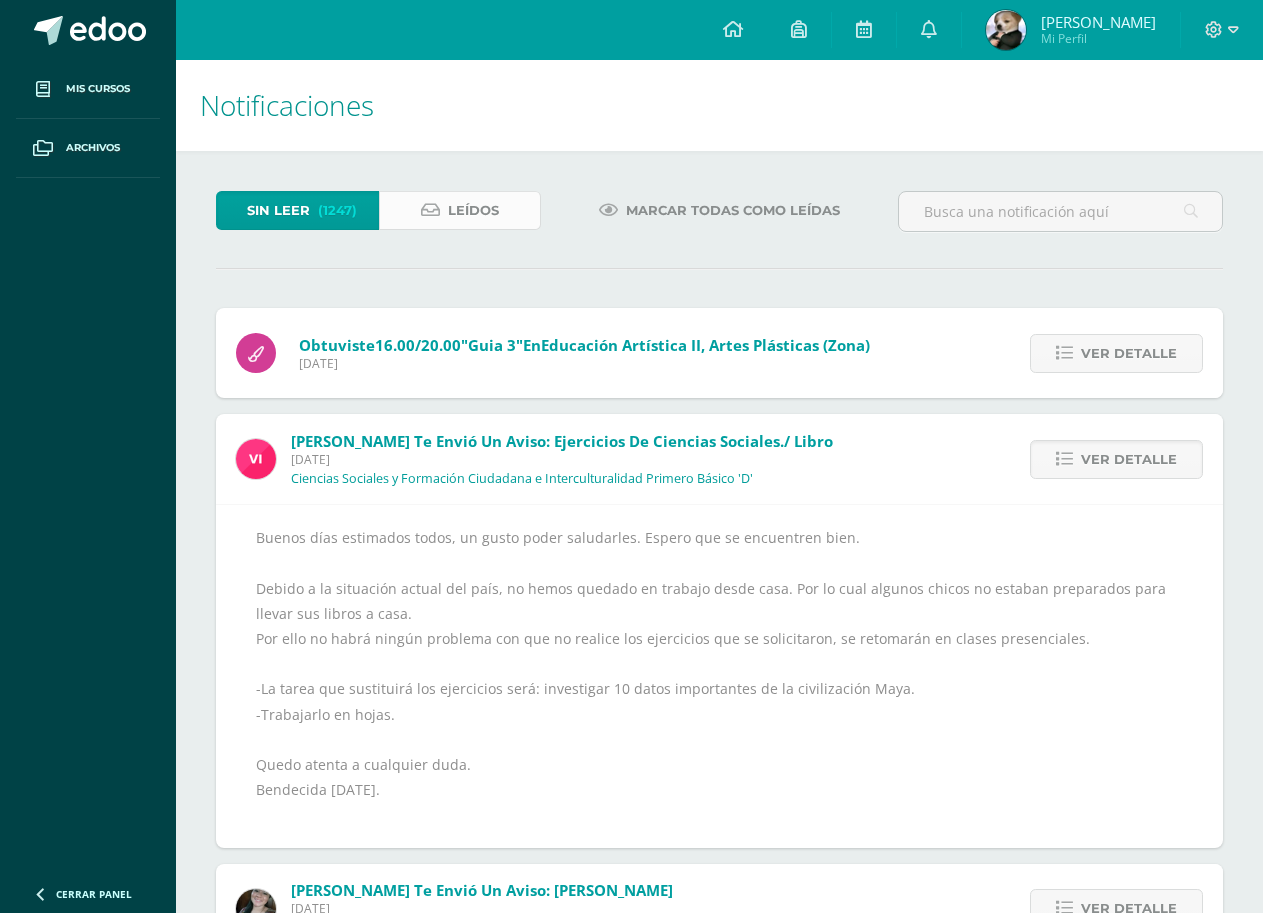 click on "Leídos" at bounding box center (460, 210) 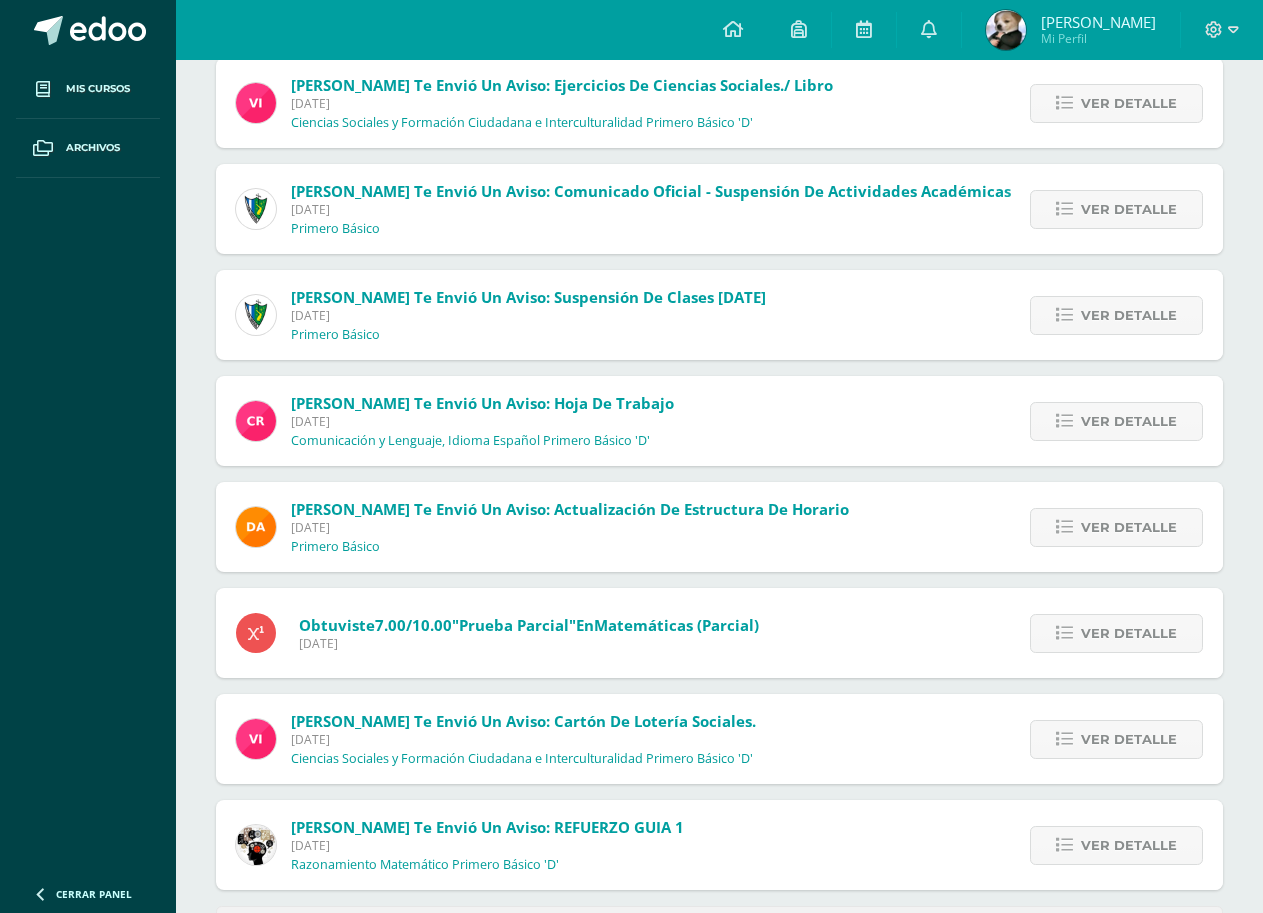 scroll, scrollTop: 500, scrollLeft: 0, axis: vertical 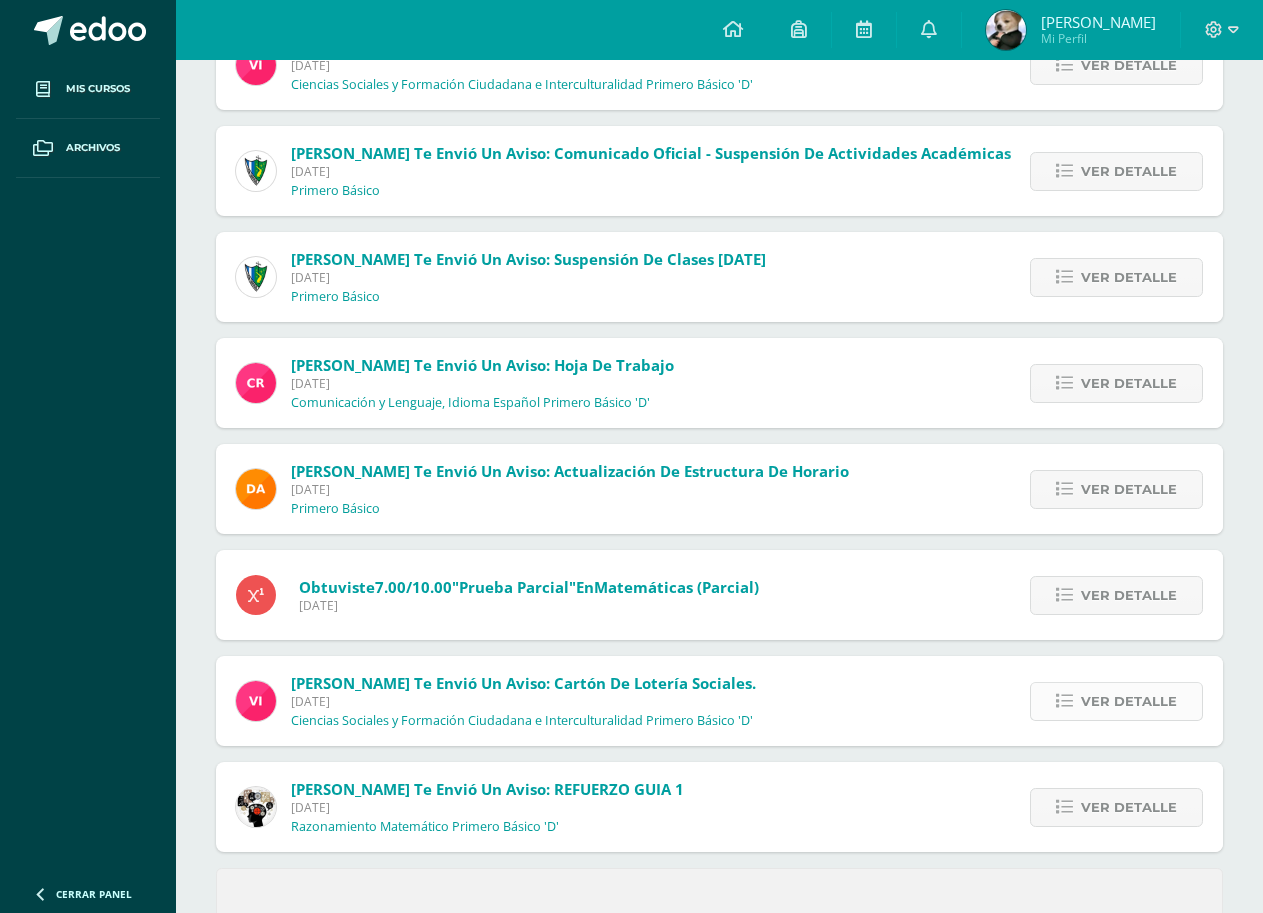click on "Ver detalle" at bounding box center (1129, 701) 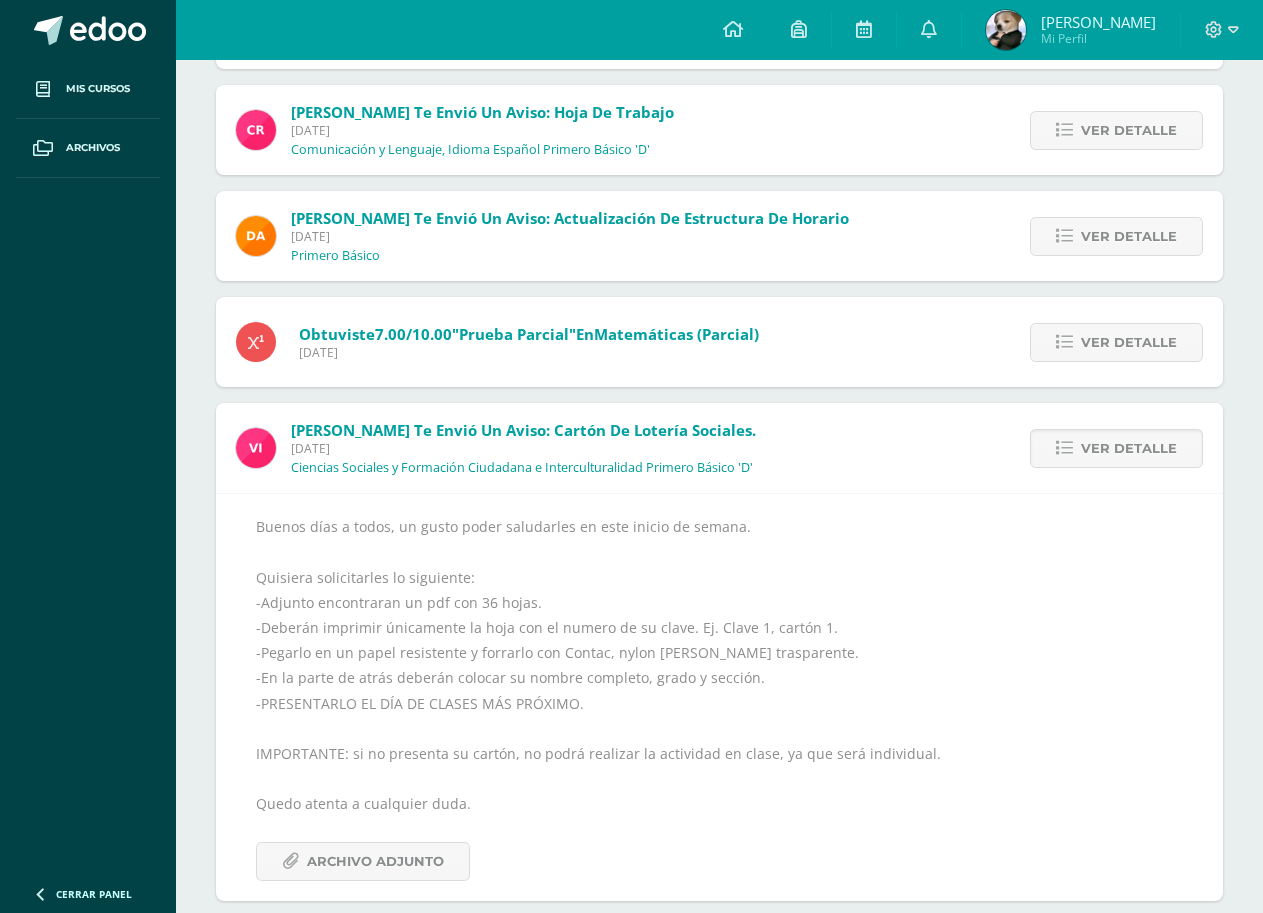 scroll, scrollTop: 900, scrollLeft: 0, axis: vertical 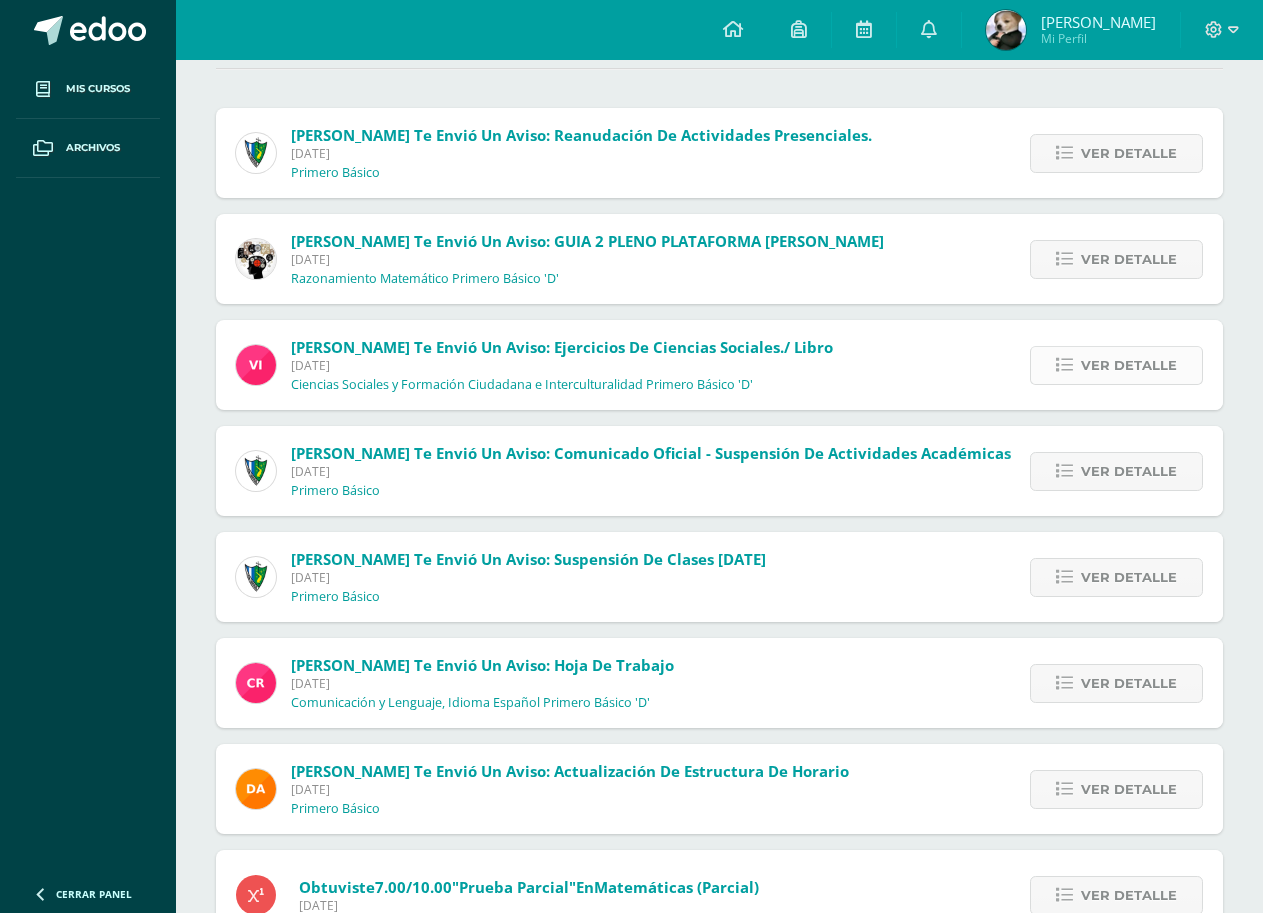 click on "Ver detalle" at bounding box center [1129, 365] 